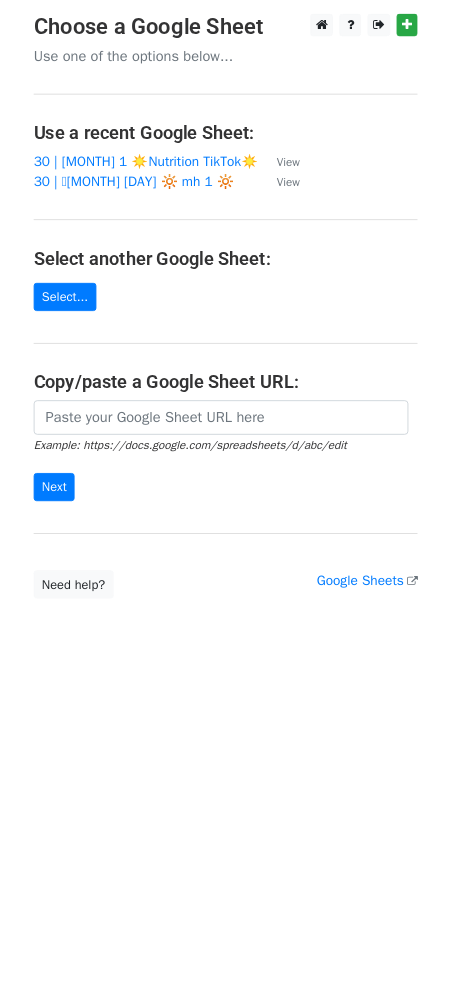 scroll, scrollTop: 0, scrollLeft: 0, axis: both 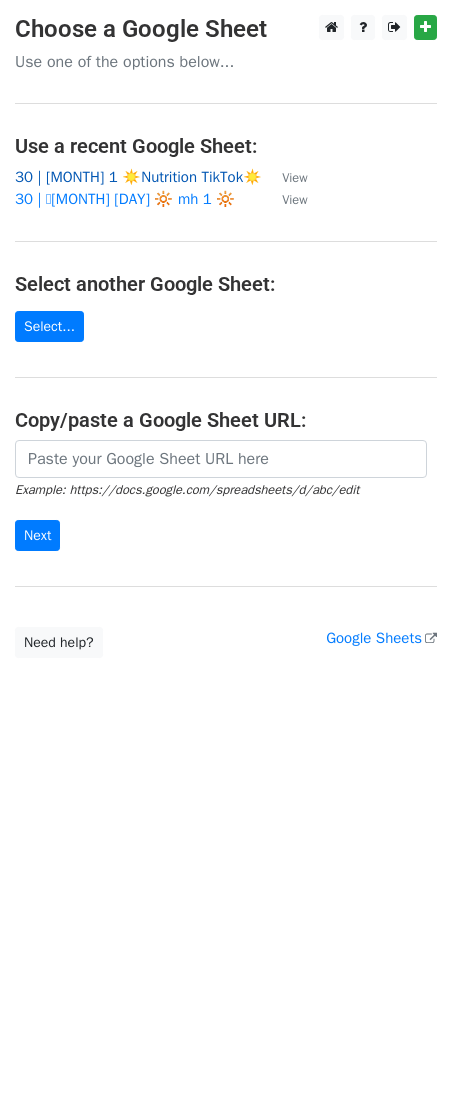 click on "30 | AUG 1 ☀️Nutrition TikTok☀️" at bounding box center (138, 177) 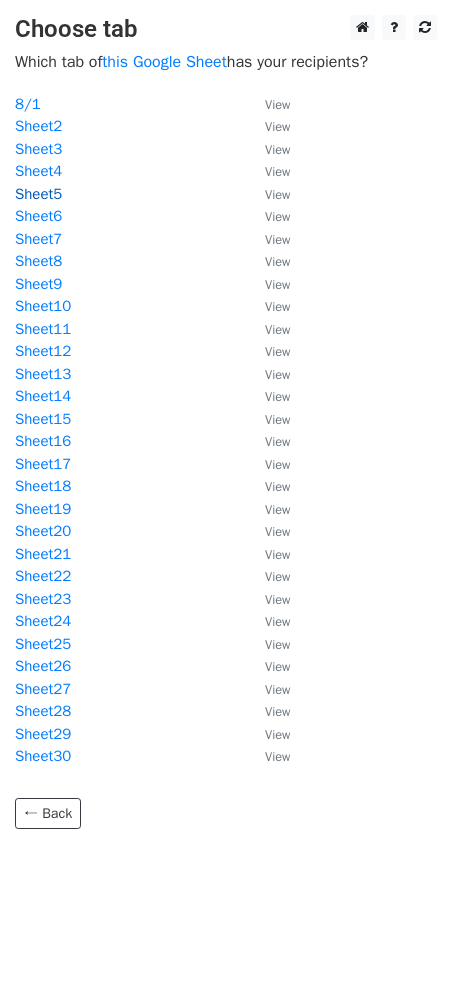 scroll, scrollTop: 0, scrollLeft: 0, axis: both 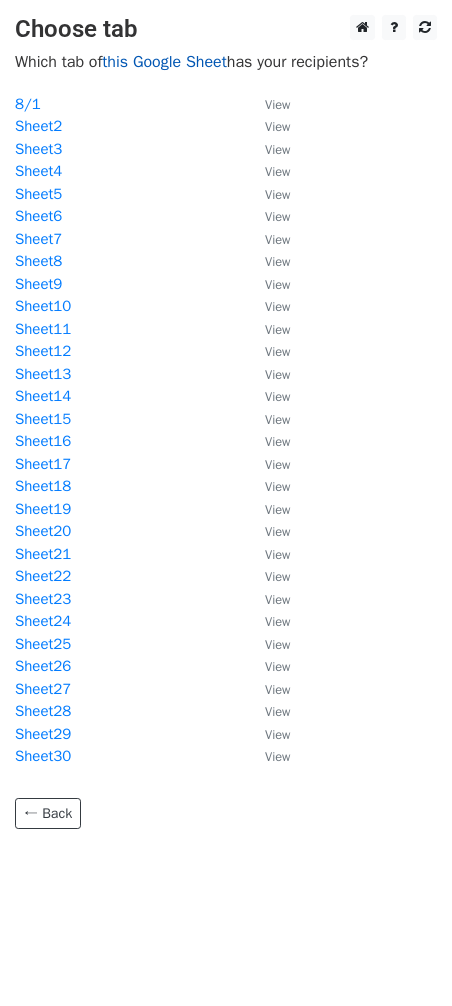 click on "this Google Sheet" at bounding box center [164, 62] 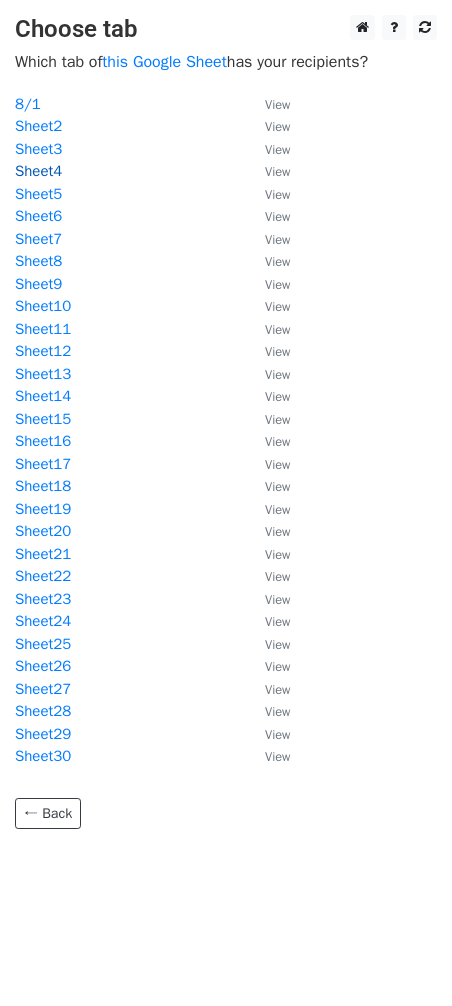 click on "Sheet4" at bounding box center [38, 171] 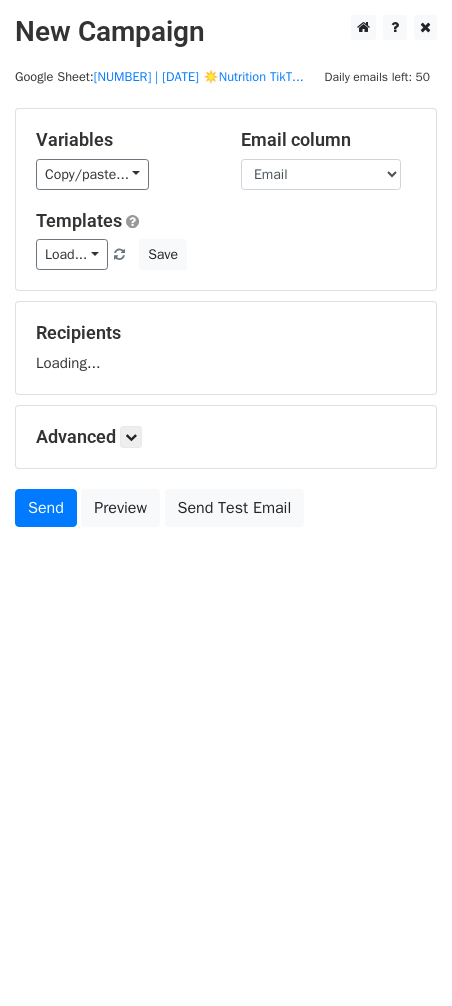 scroll, scrollTop: 0, scrollLeft: 0, axis: both 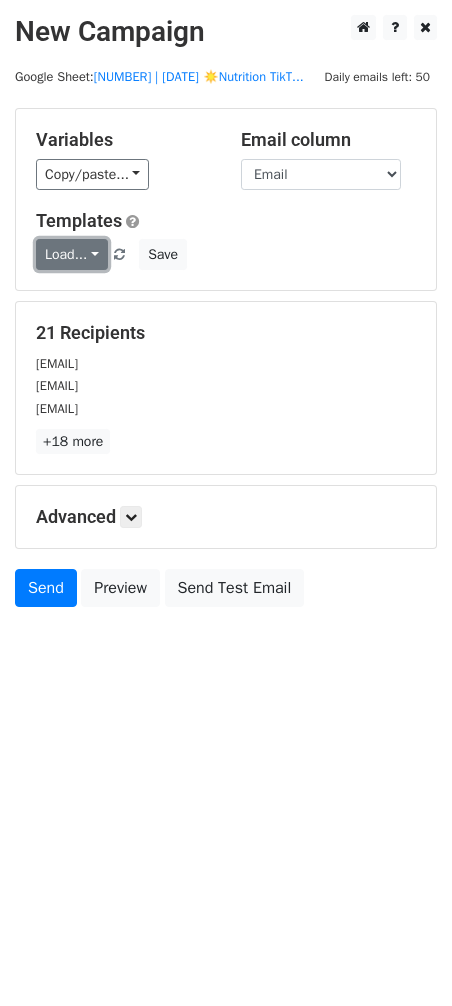 click on "Load..." at bounding box center (72, 254) 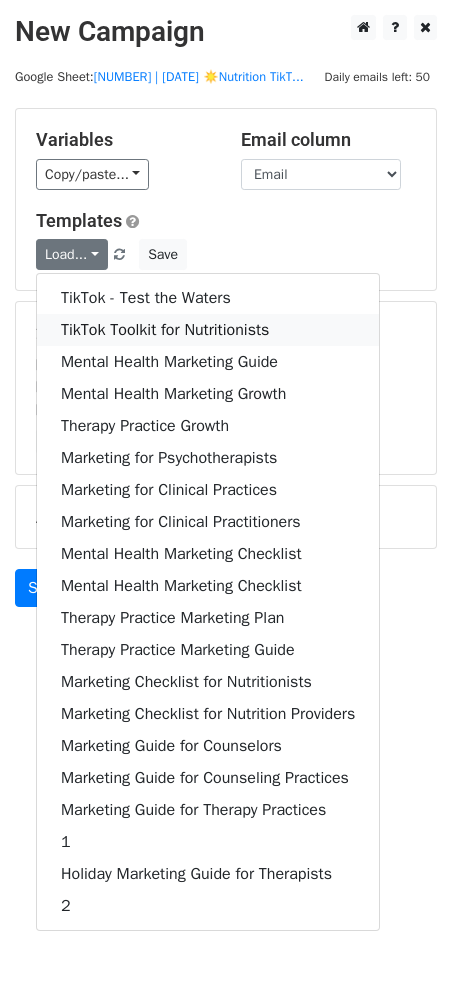 click on "TikTok Toolkit for Nutritionists" at bounding box center [208, 330] 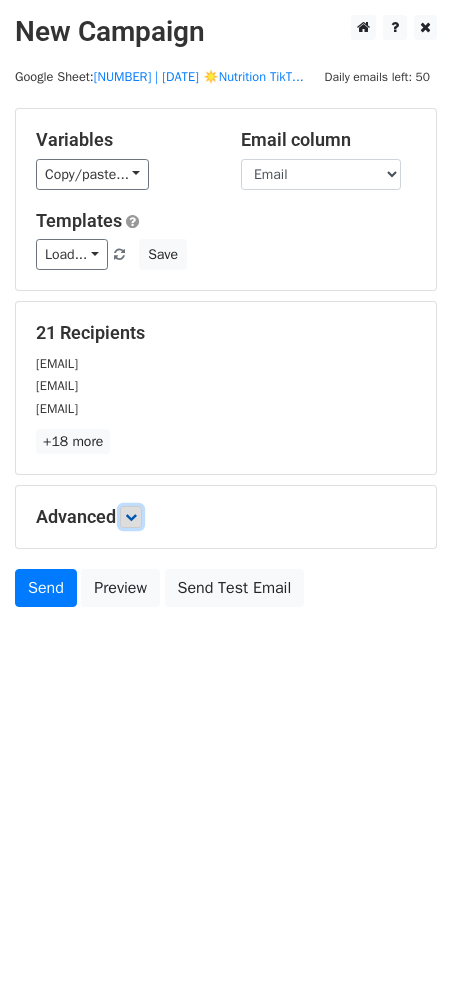 click at bounding box center [131, 517] 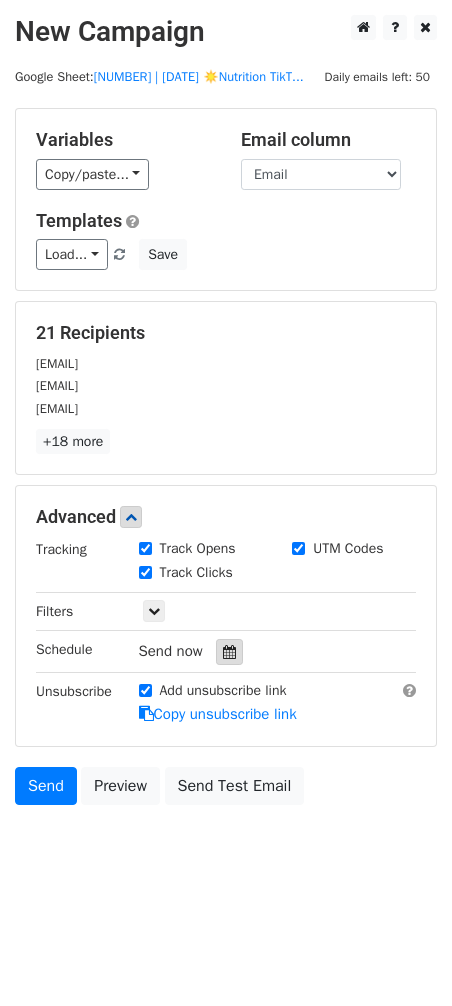 click at bounding box center (229, 652) 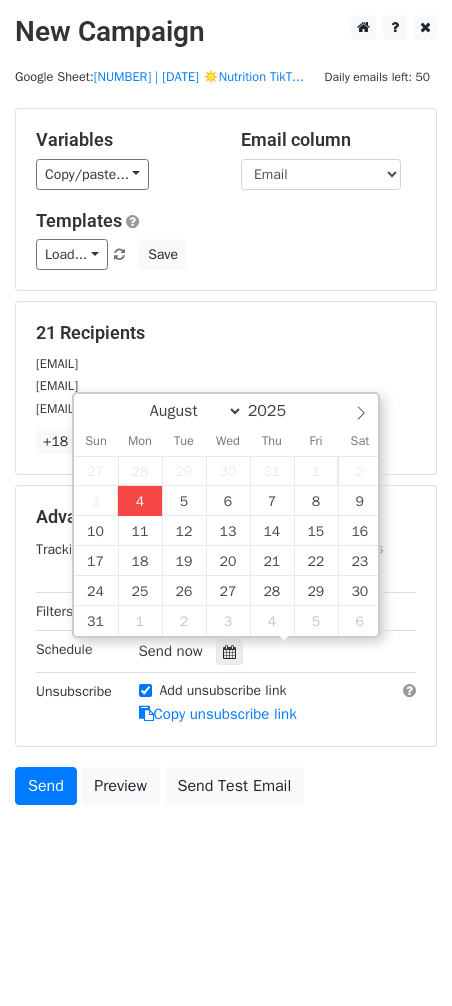 type on "2025-08-04 16:52" 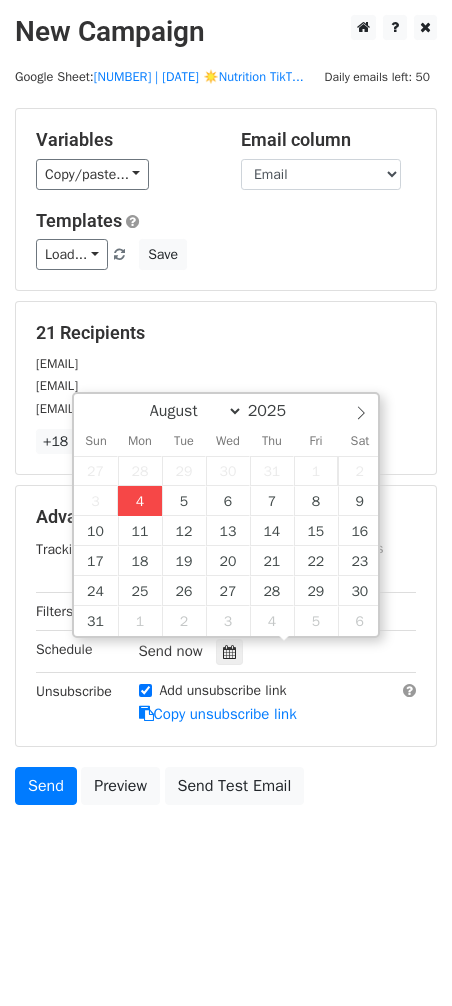 type on "04" 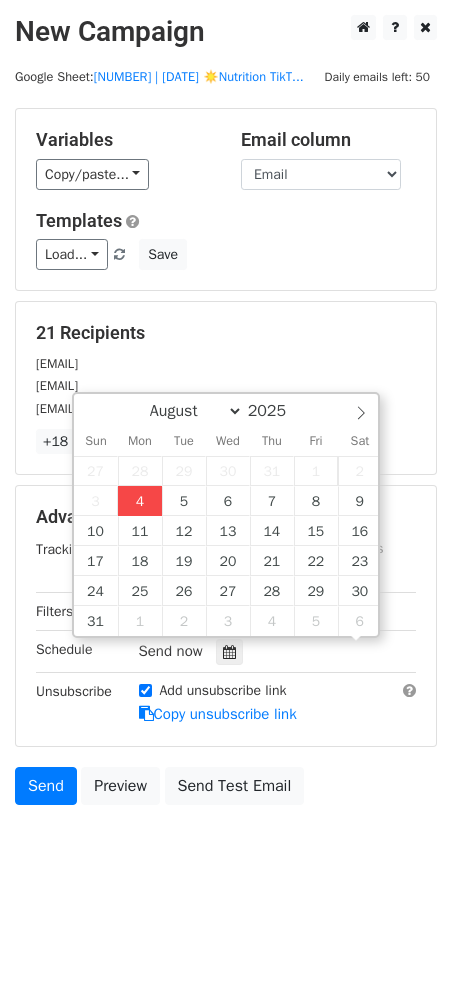 scroll, scrollTop: 0, scrollLeft: 0, axis: both 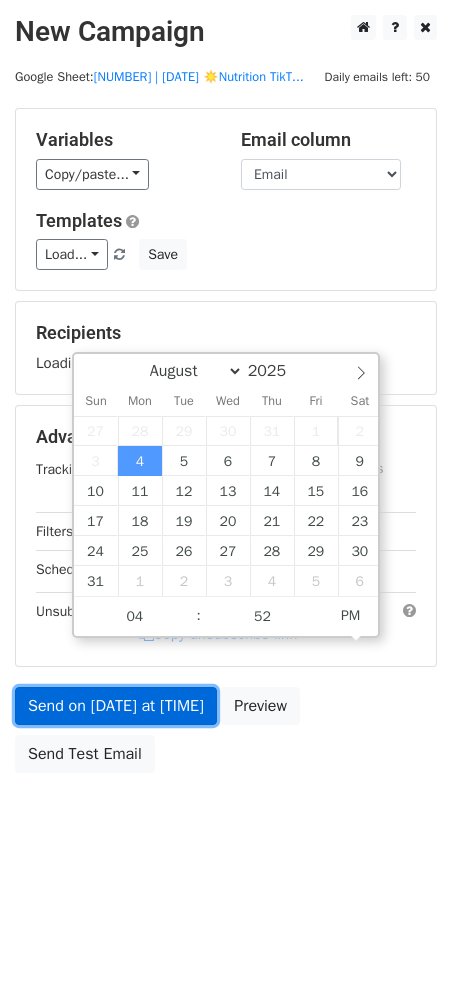 click on "Send on Aug 4 at 4:52pm" at bounding box center (116, 706) 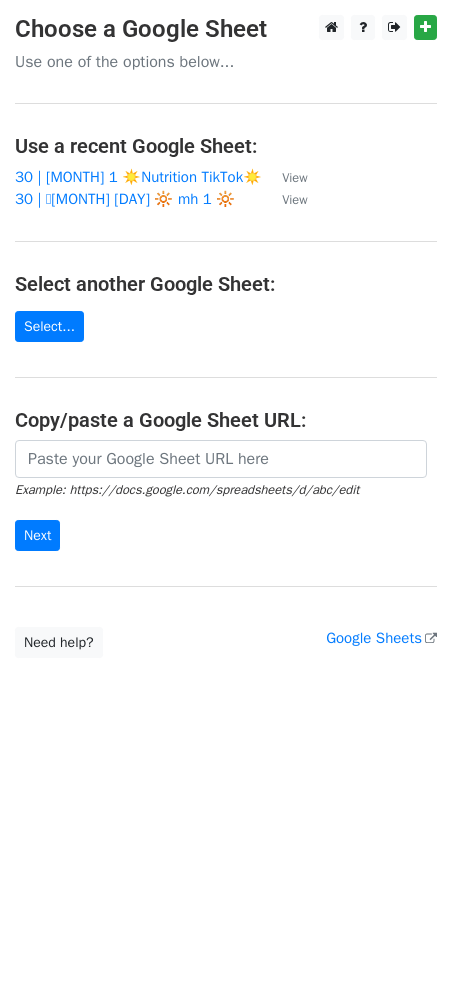 scroll, scrollTop: 0, scrollLeft: 0, axis: both 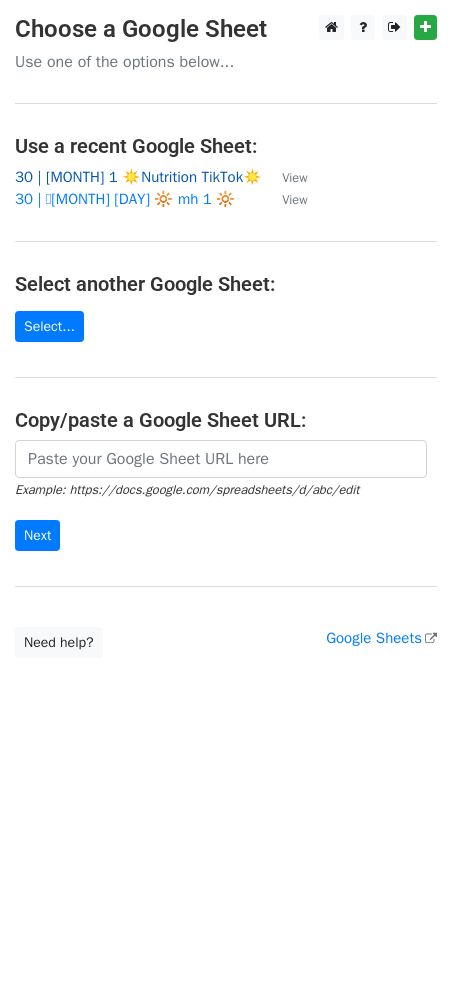 click on "30 | AUG 1 ☀️Nutrition TikTok☀️" at bounding box center (138, 177) 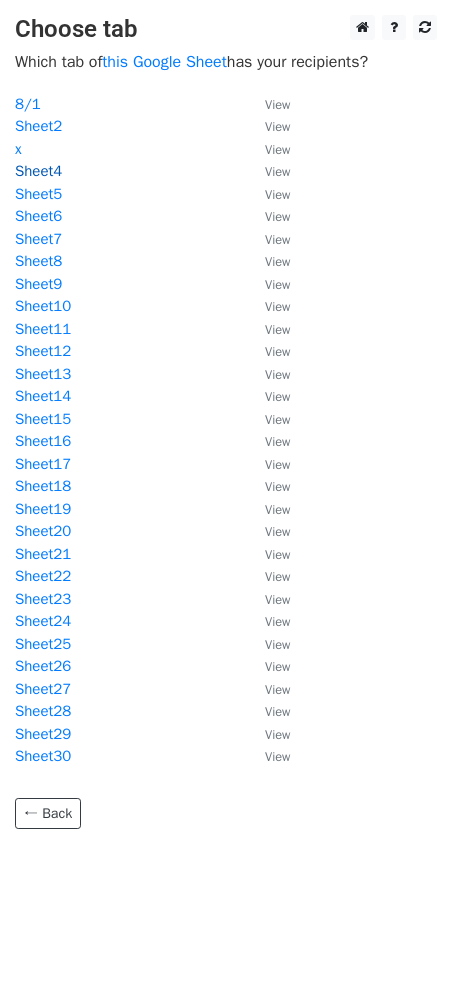 scroll, scrollTop: 0, scrollLeft: 0, axis: both 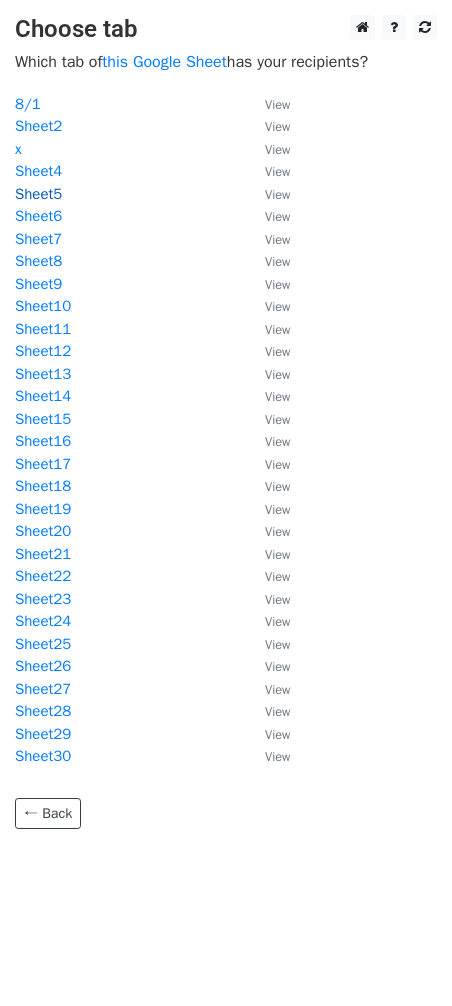 click on "Sheet5" at bounding box center (38, 194) 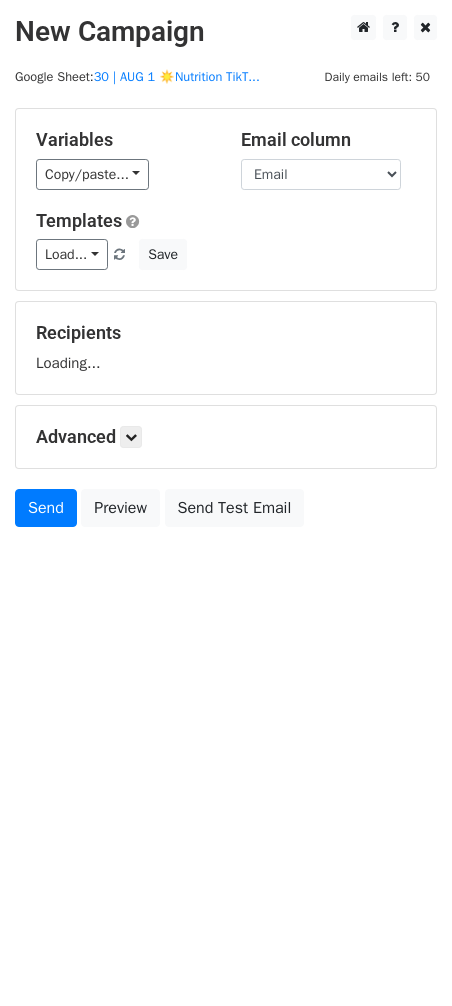 scroll, scrollTop: 0, scrollLeft: 0, axis: both 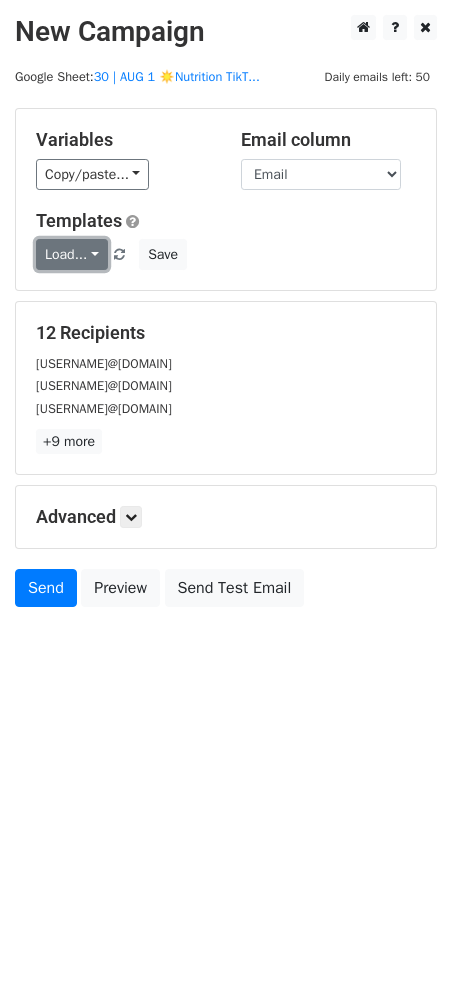 click on "Load..." at bounding box center [72, 254] 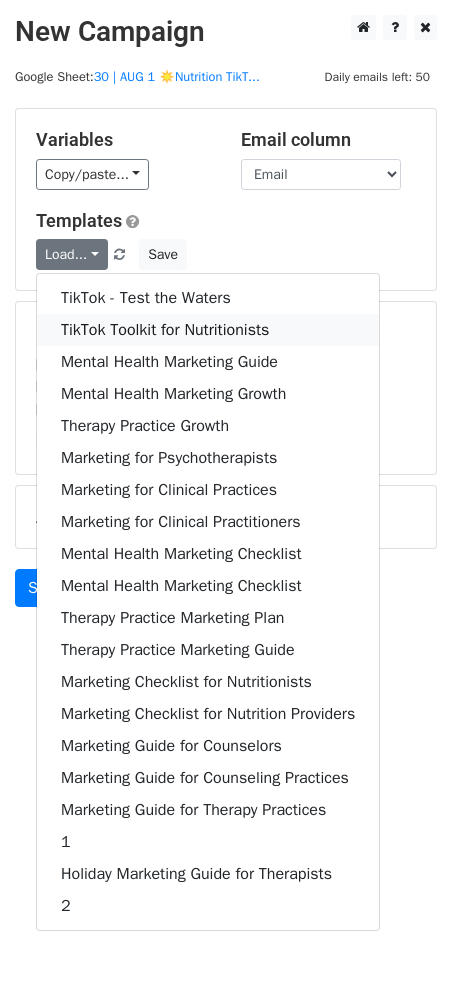 click on "TikTok Toolkit for Nutritionists" at bounding box center [208, 330] 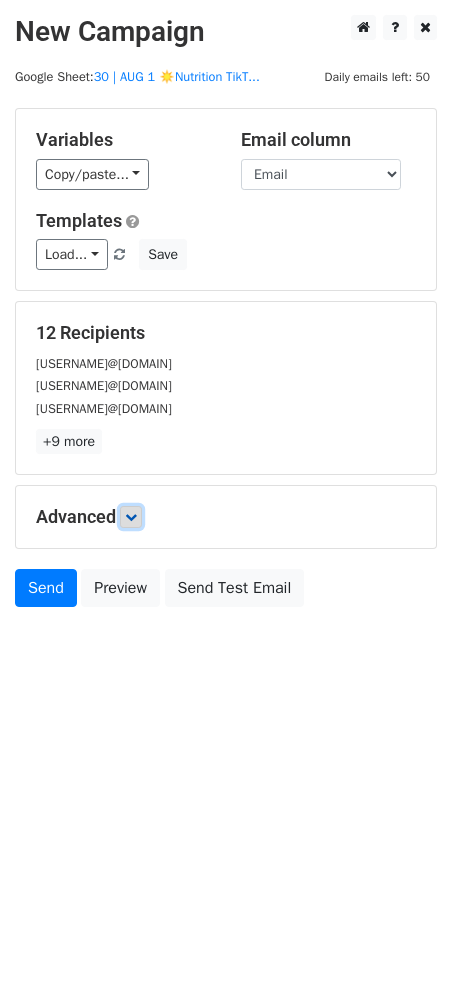 click at bounding box center (131, 517) 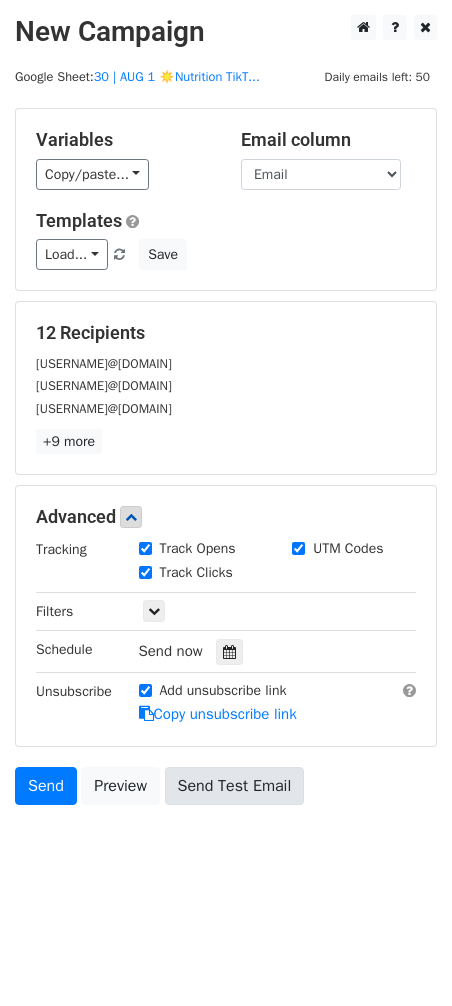 click at bounding box center [229, 652] 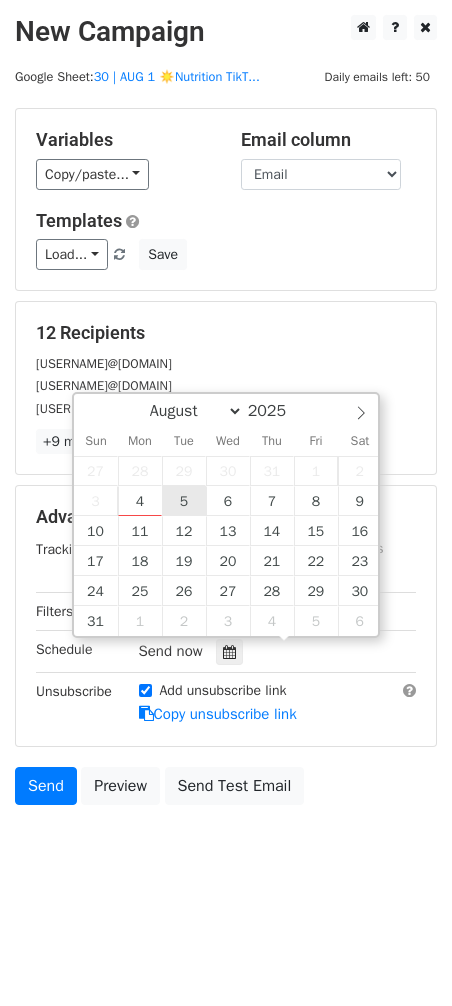 type on "2025-08-05 12:00" 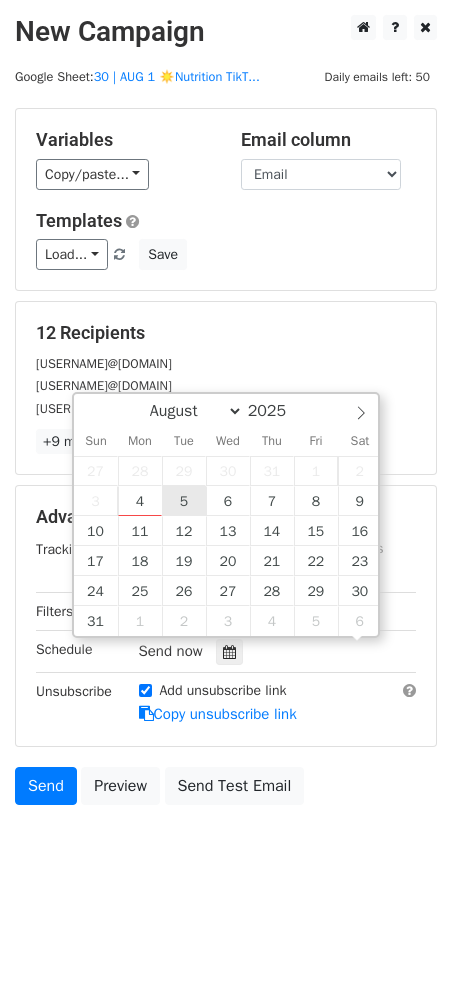scroll, scrollTop: 0, scrollLeft: 0, axis: both 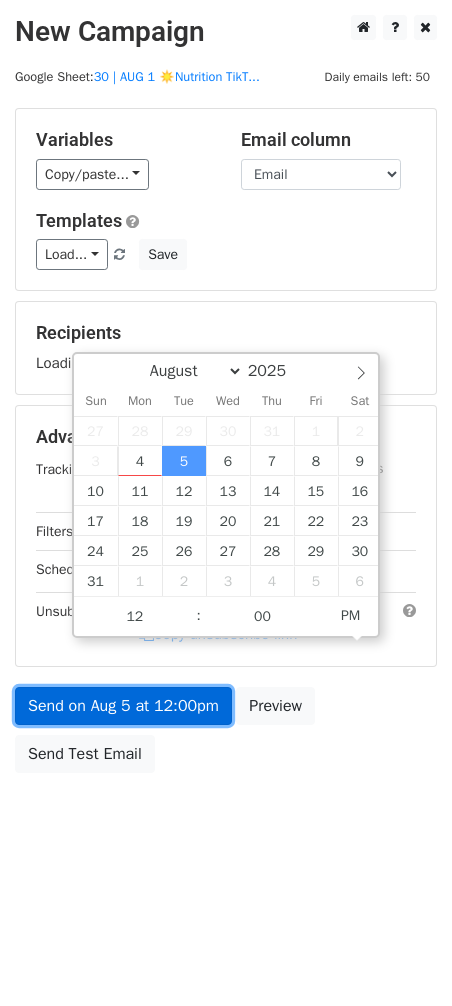 click on "Send on Aug 5 at 12:00pm" at bounding box center [123, 706] 